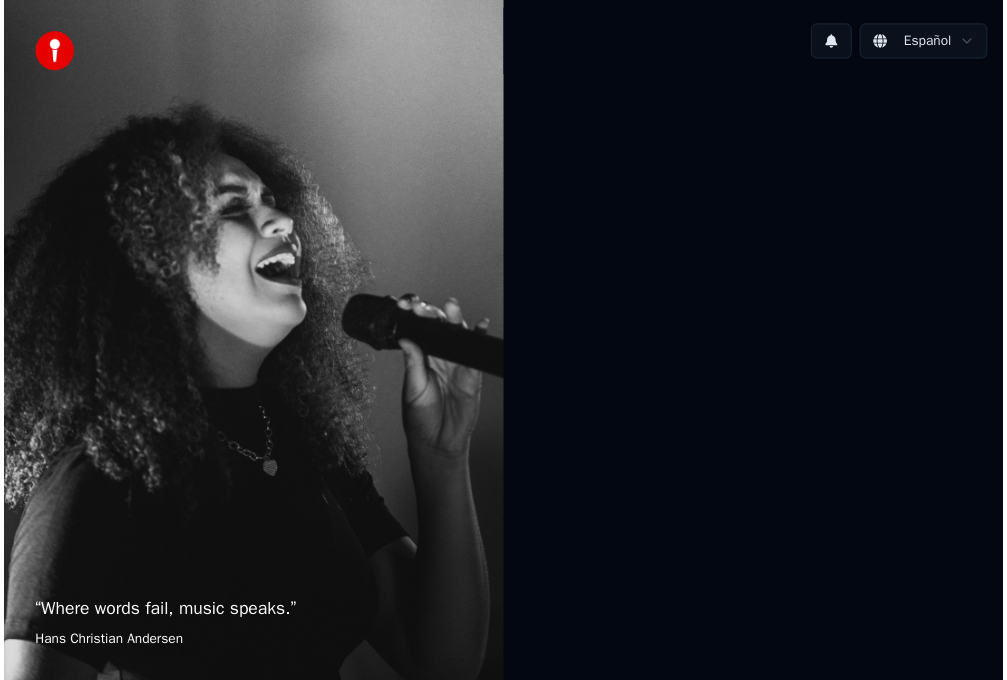 scroll, scrollTop: 0, scrollLeft: 0, axis: both 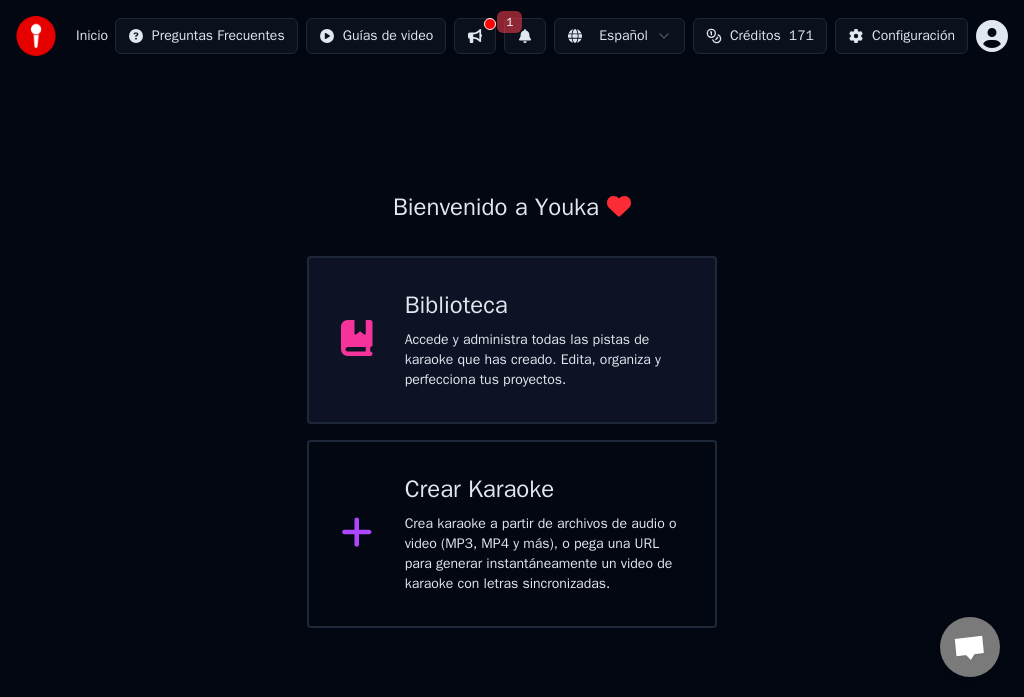 click on "Biblioteca Accede y administra todas las pistas de karaoke que has creado. Edita, organiza y perfecciona tus proyectos." at bounding box center [544, 340] 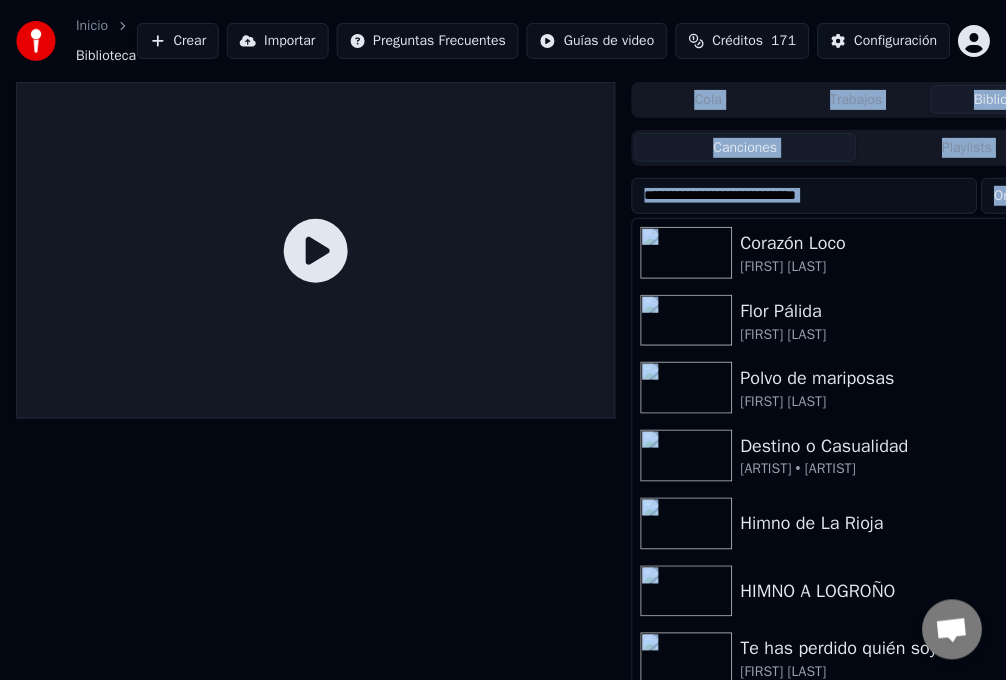 click at bounding box center [316, 251] 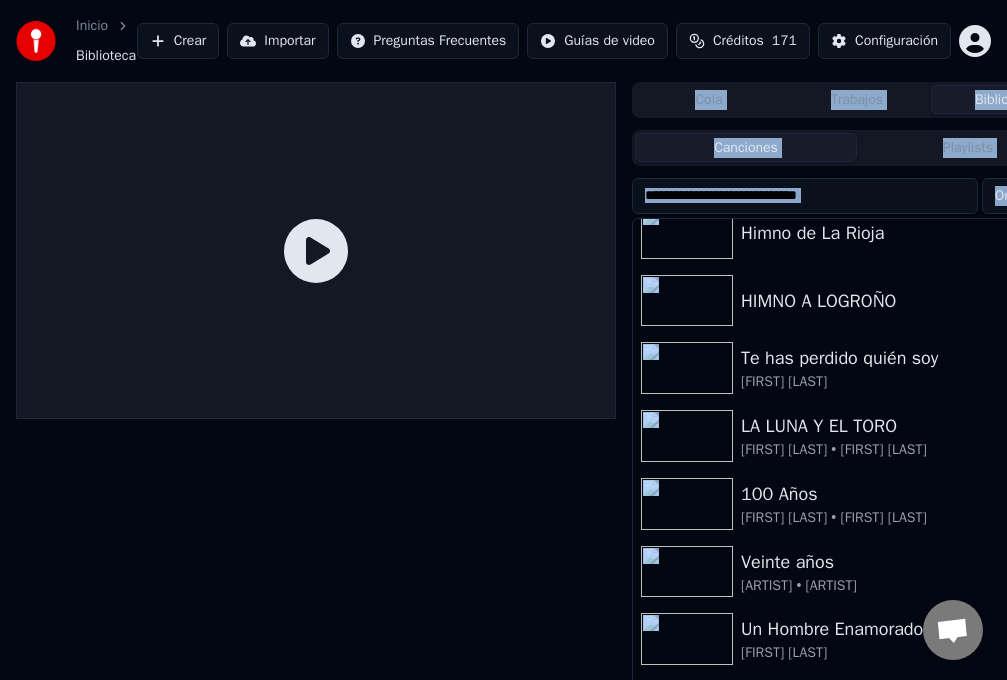 scroll, scrollTop: 293, scrollLeft: 0, axis: vertical 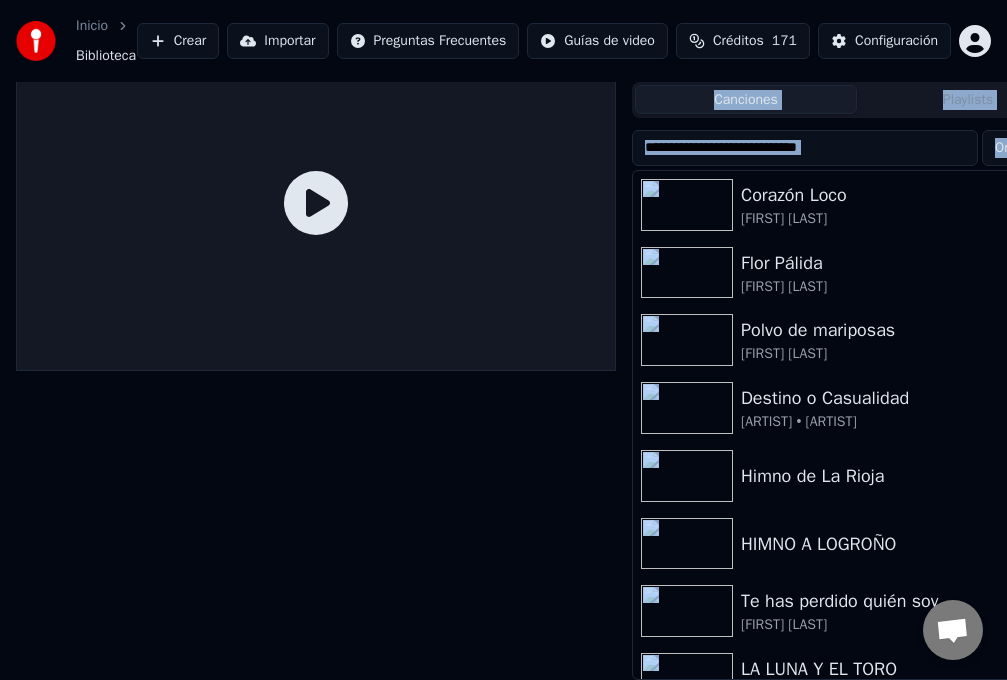 click on "Polvo de mariposas" at bounding box center (897, 330) 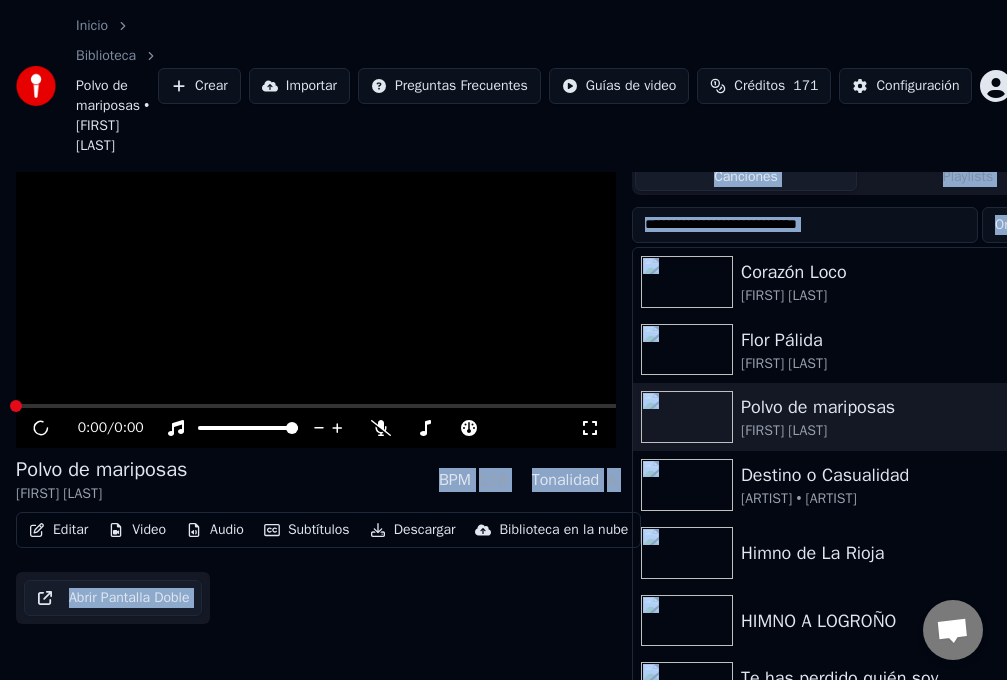 scroll, scrollTop: 151, scrollLeft: 0, axis: vertical 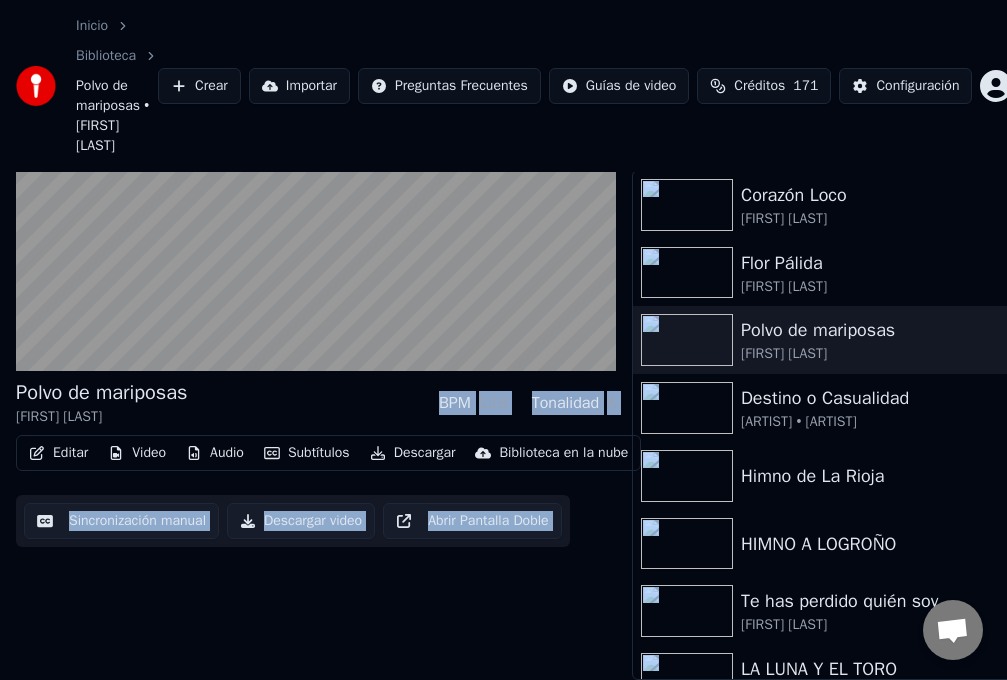 click on "Abrir Pantalla Doble" at bounding box center (472, 521) 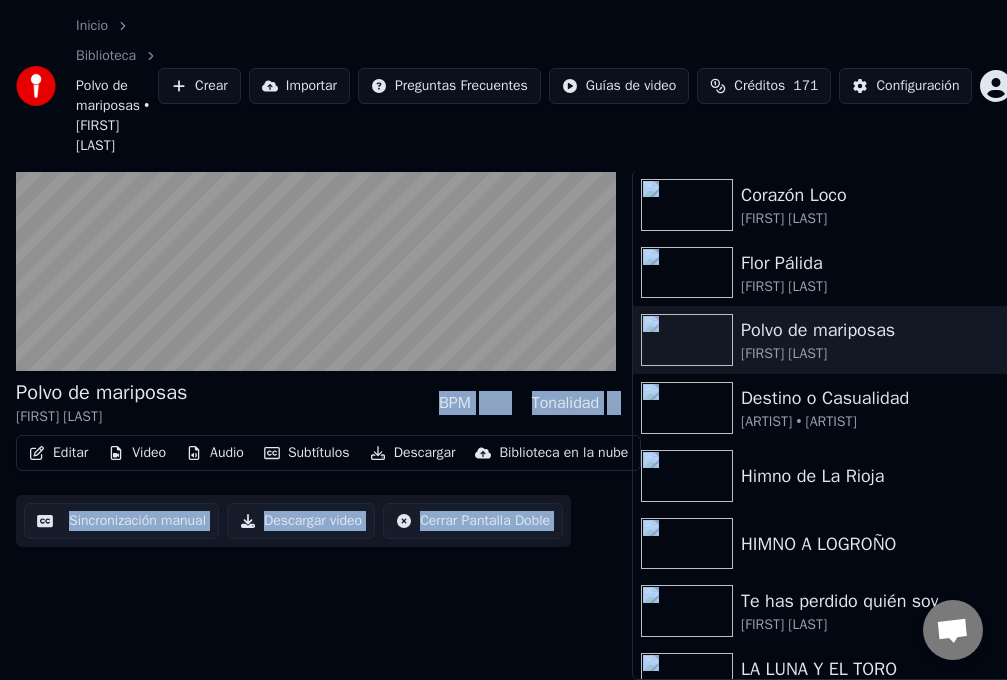 drag, startPoint x: 1009, startPoint y: 601, endPoint x: 131, endPoint y: 361, distance: 910.21094 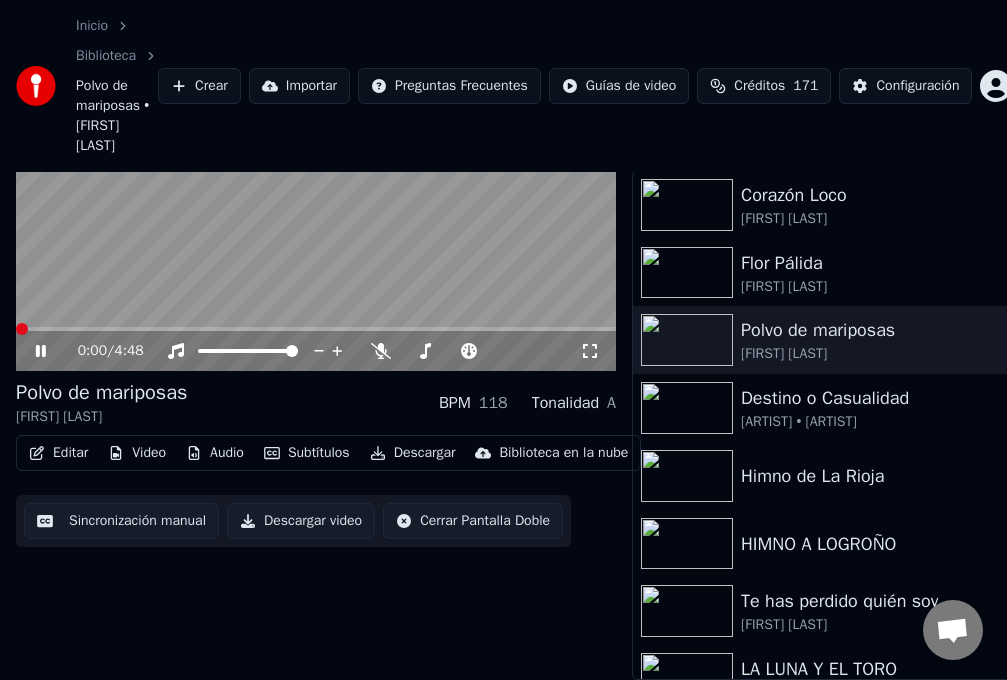 click at bounding box center (22, 329) 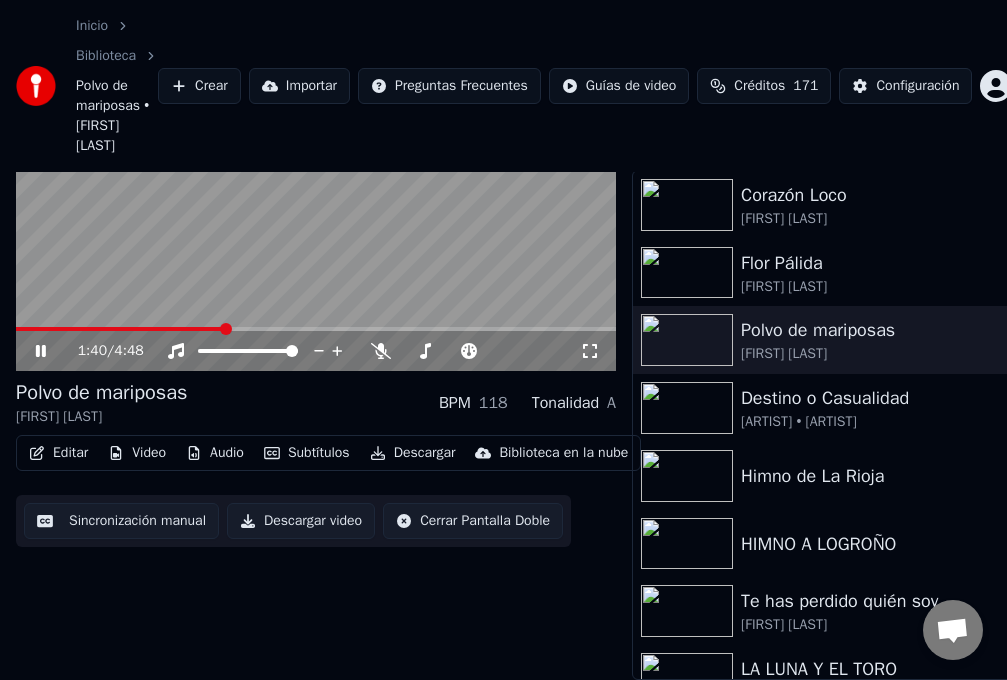 click at bounding box center (226, 329) 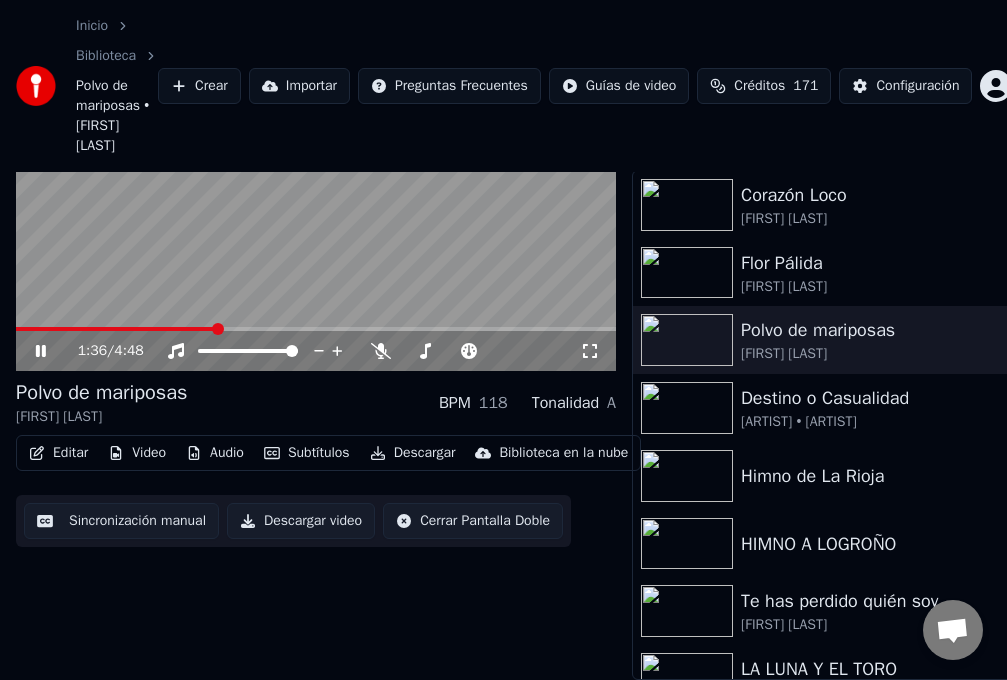 click at bounding box center [218, 329] 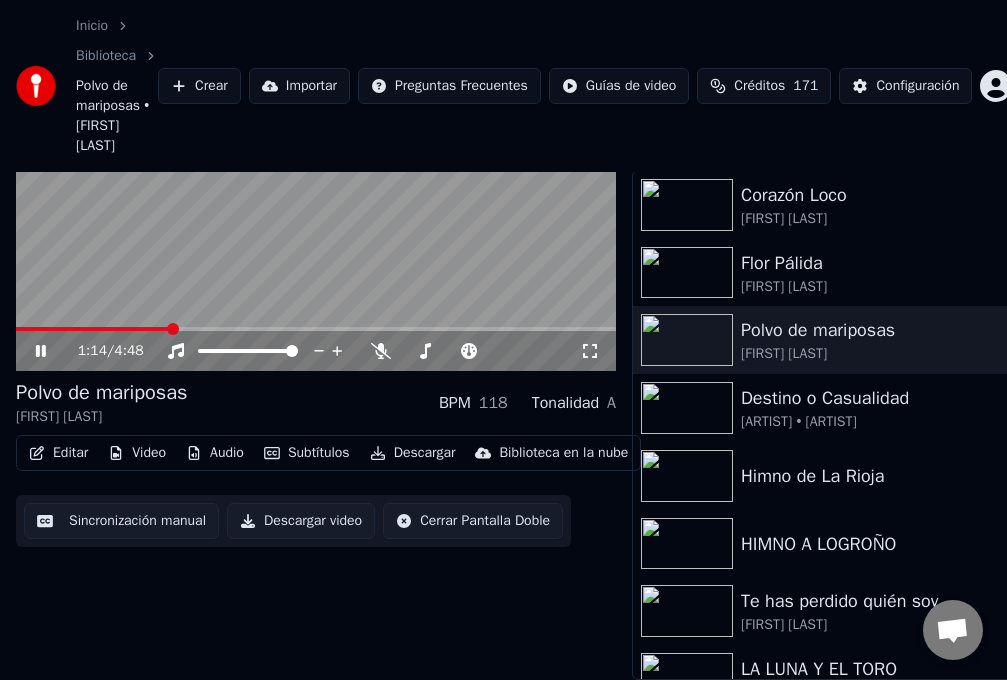 click at bounding box center [173, 329] 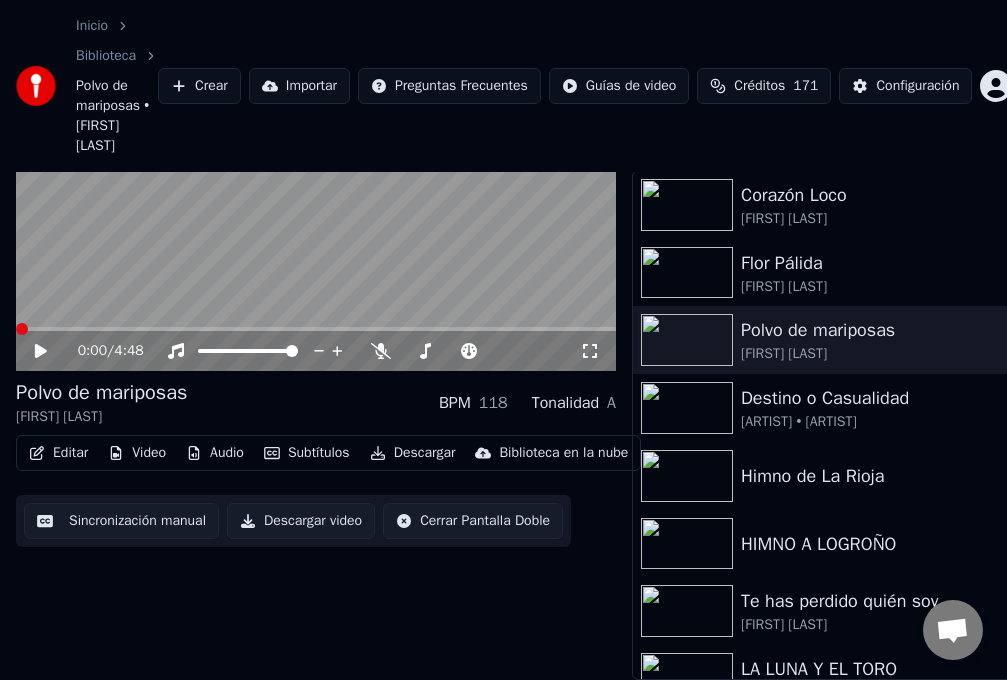 click at bounding box center [22, 329] 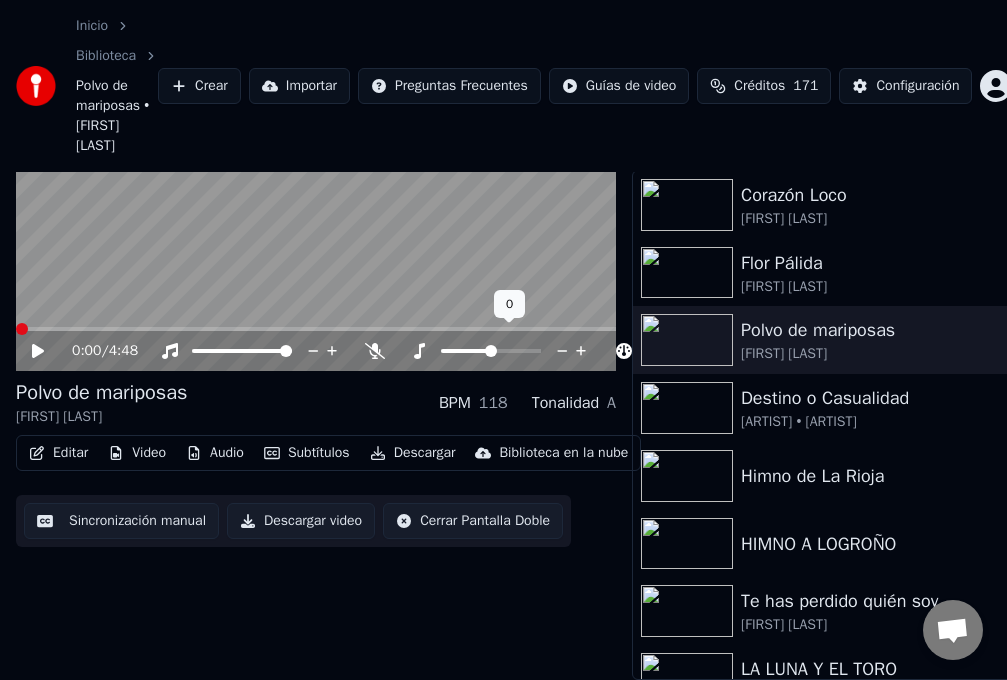click at bounding box center (562, 351) 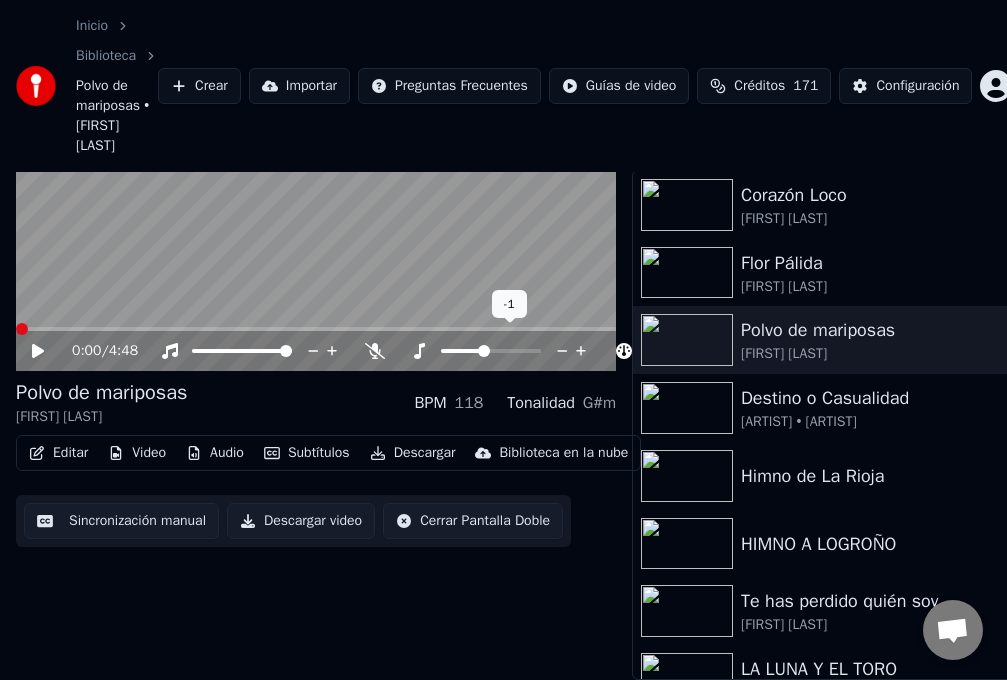 click at bounding box center (562, 351) 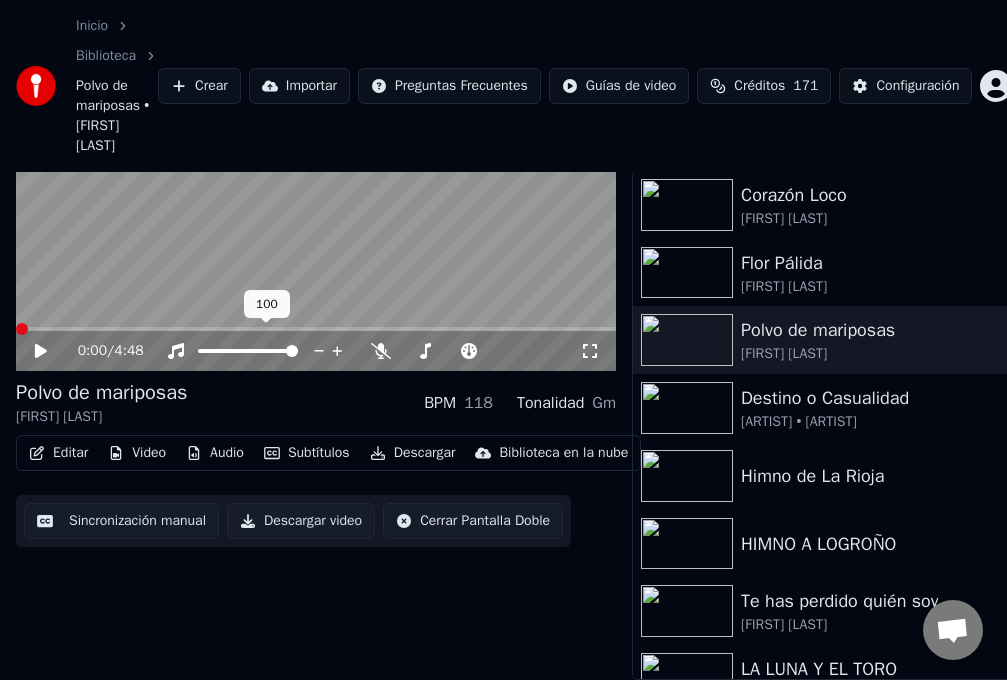 click at bounding box center (292, 351) 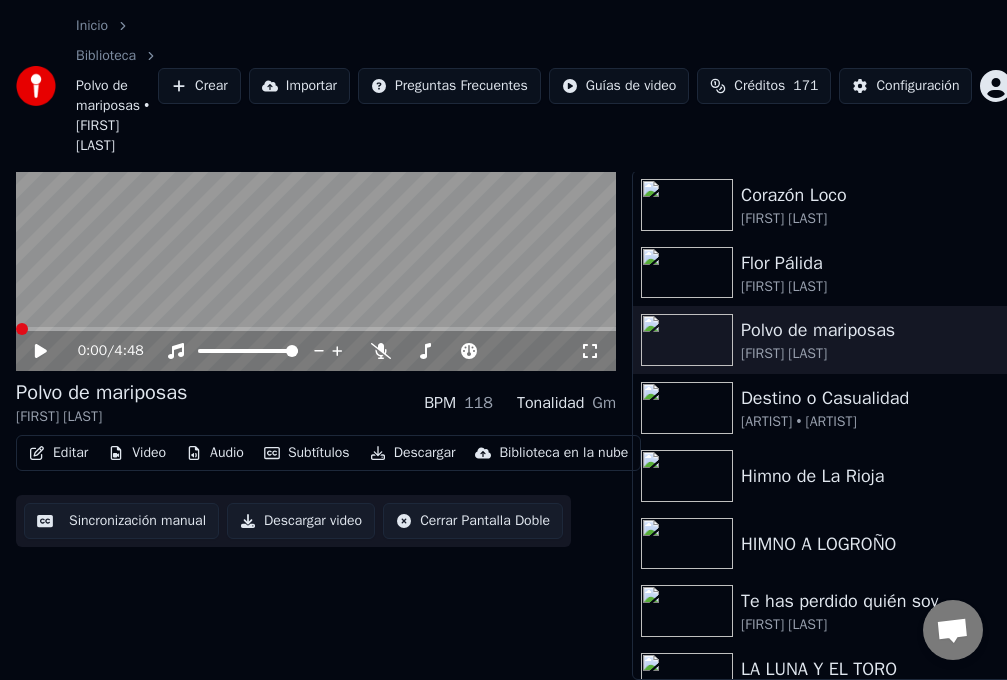 click at bounding box center (41, 351) 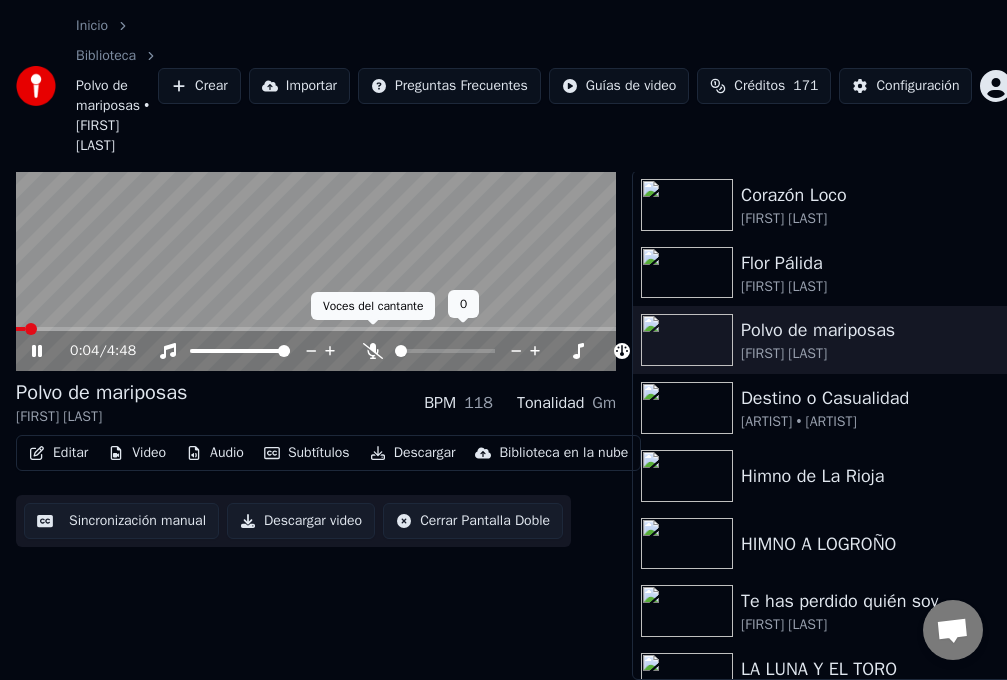 click at bounding box center [373, 351] 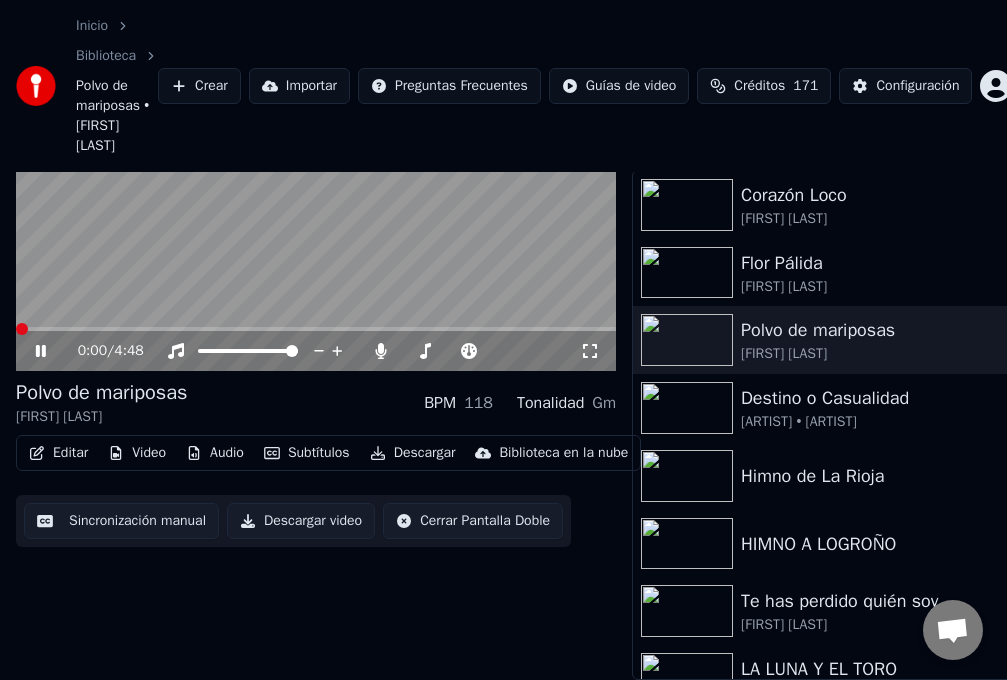 click at bounding box center (16, 329) 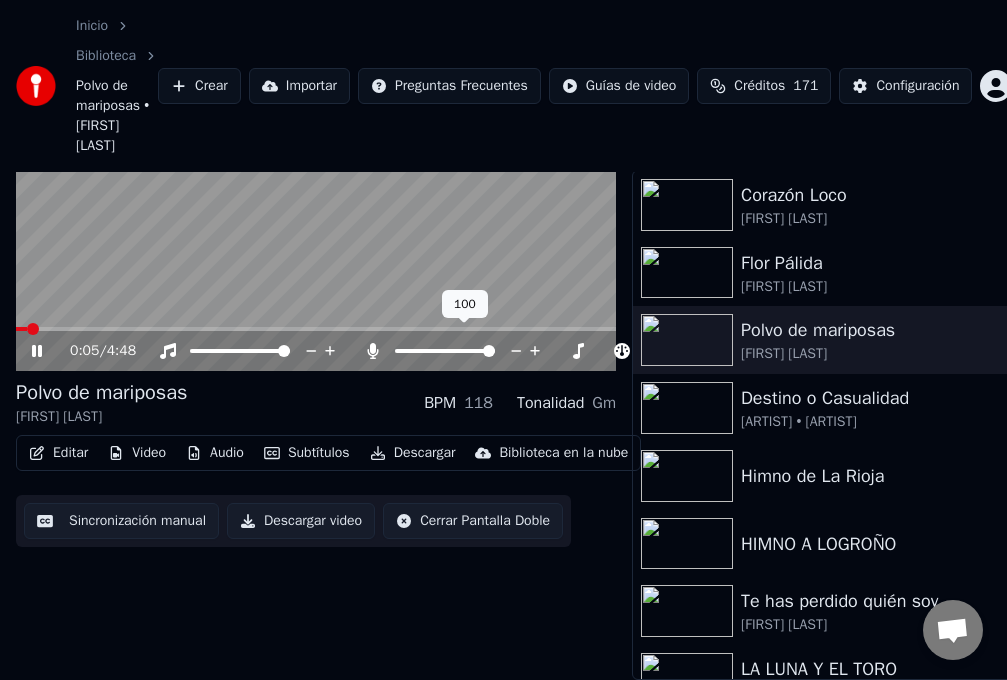 click at bounding box center (373, 351) 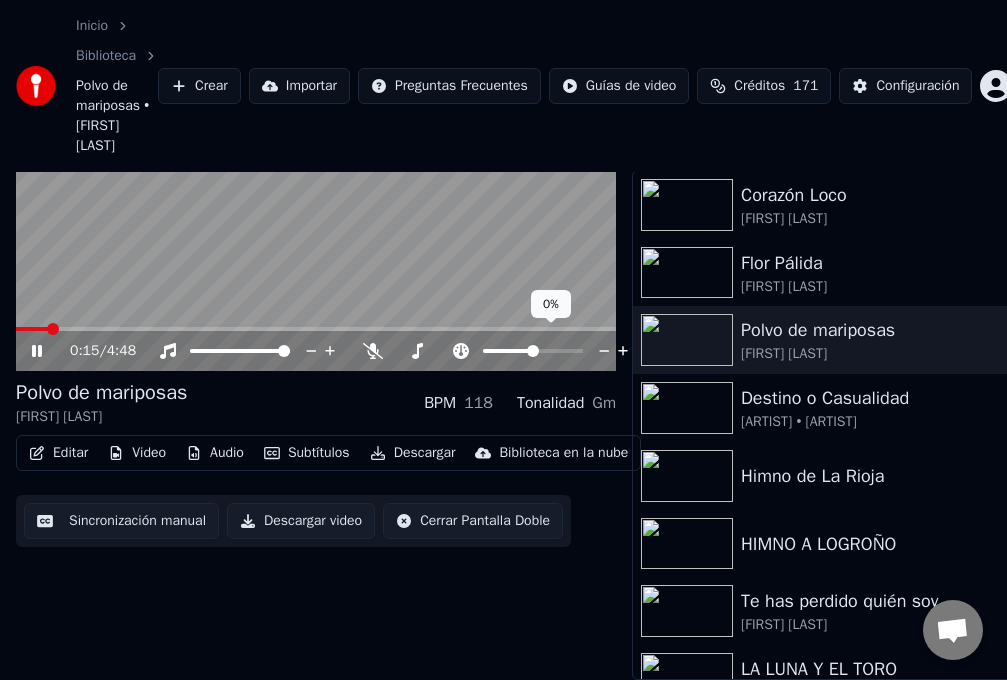 click at bounding box center (604, 351) 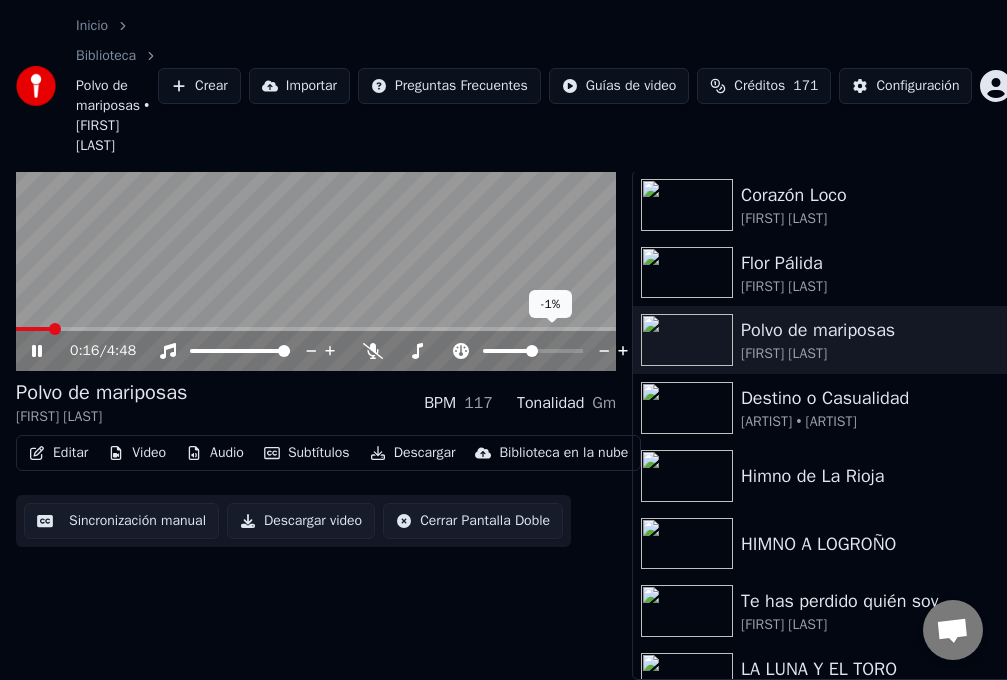 click at bounding box center [604, 351] 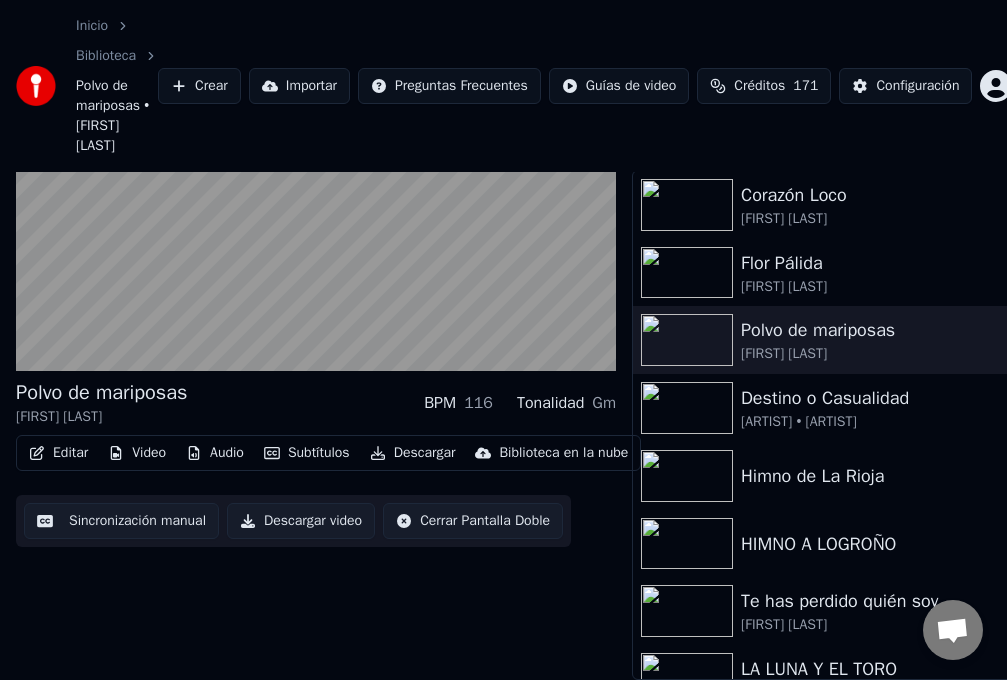 click on "Polvo de mariposas [ARTIST] BPM 116 Tonalidad Gm Editar Video Audio Subtítulos Descargar Biblioteca en la nube Sincronización manual Descargar video Cerrar Pantalla Doble" at bounding box center [316, 357] 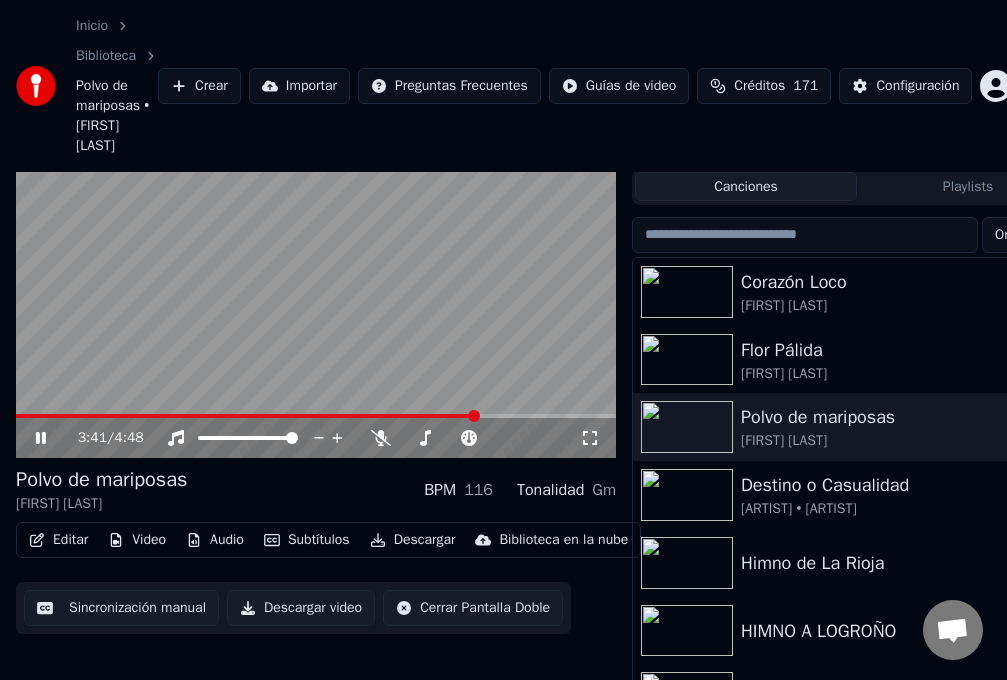 scroll, scrollTop: 0, scrollLeft: 0, axis: both 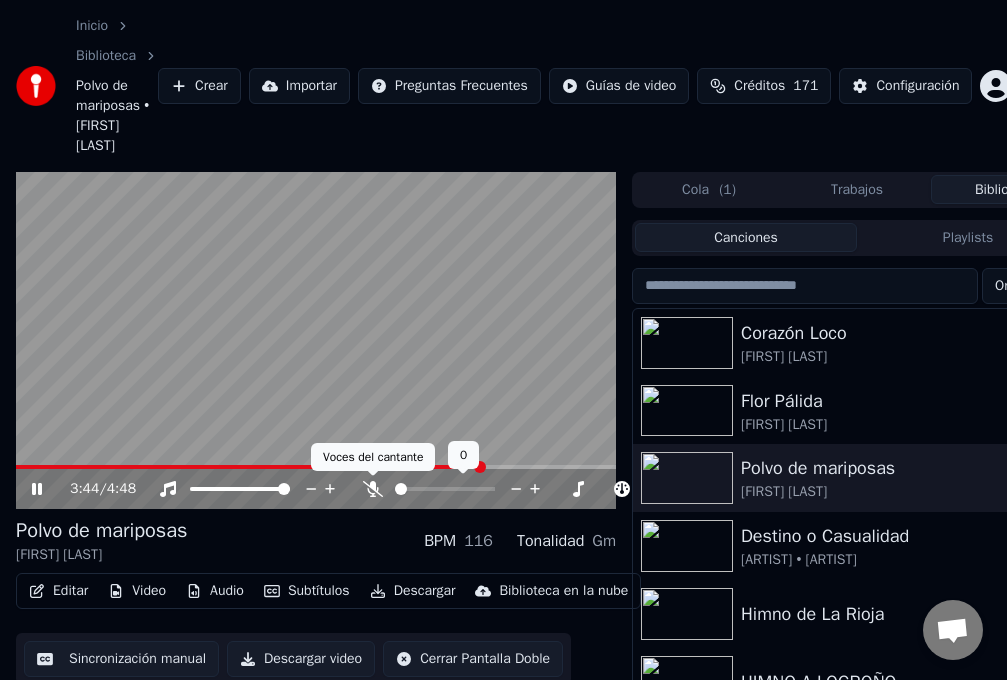 click at bounding box center [463, 489] 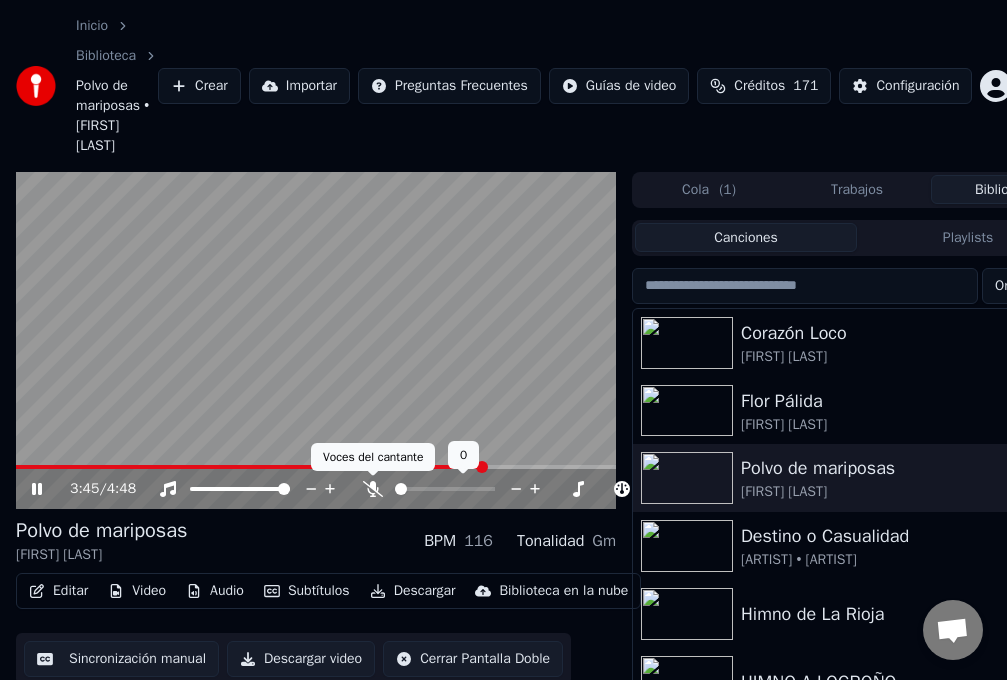 click at bounding box center [373, 489] 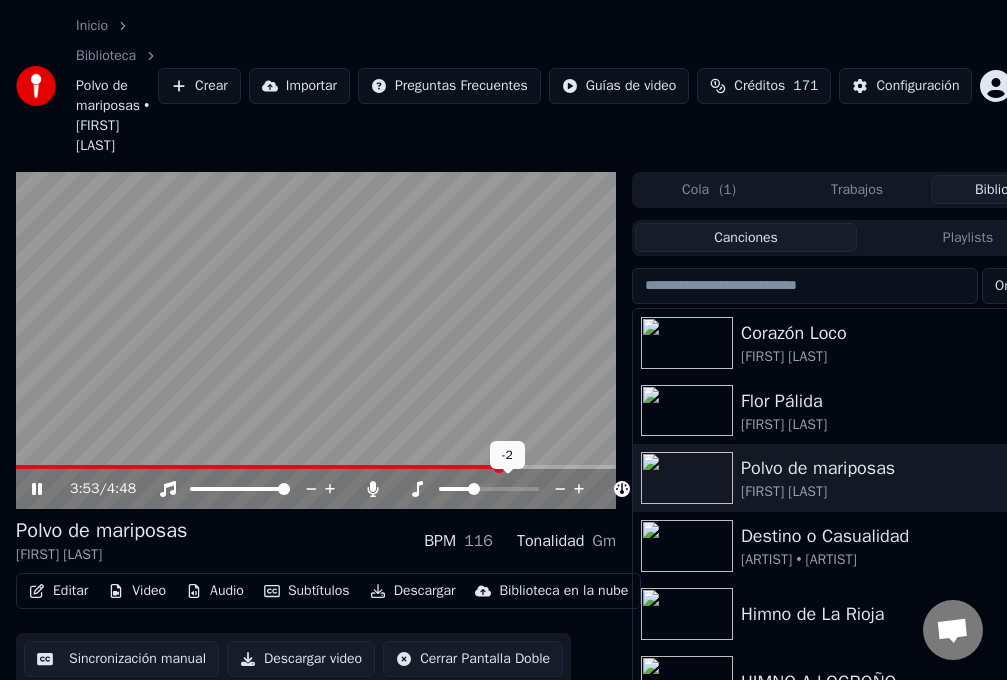 click at bounding box center [474, 489] 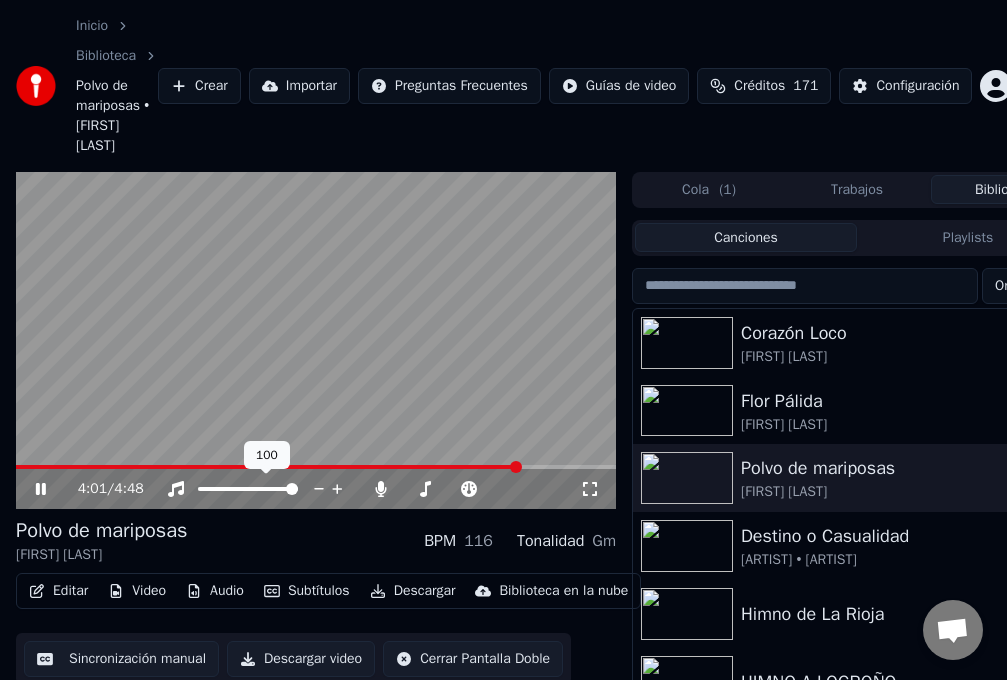 click at bounding box center [292, 489] 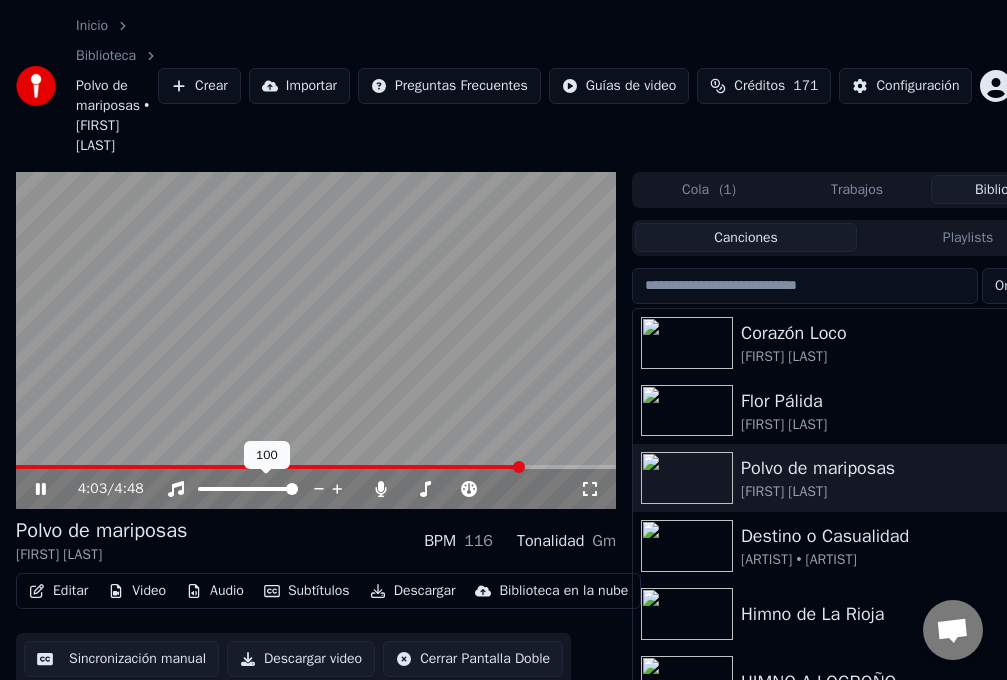 click at bounding box center [338, 490] 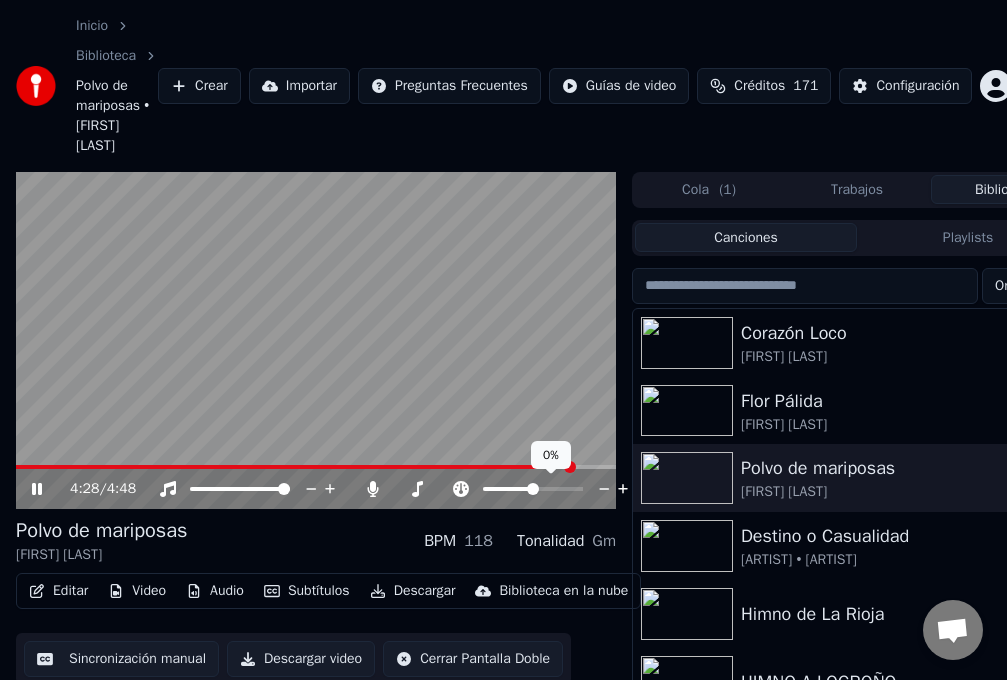 click at bounding box center [533, 489] 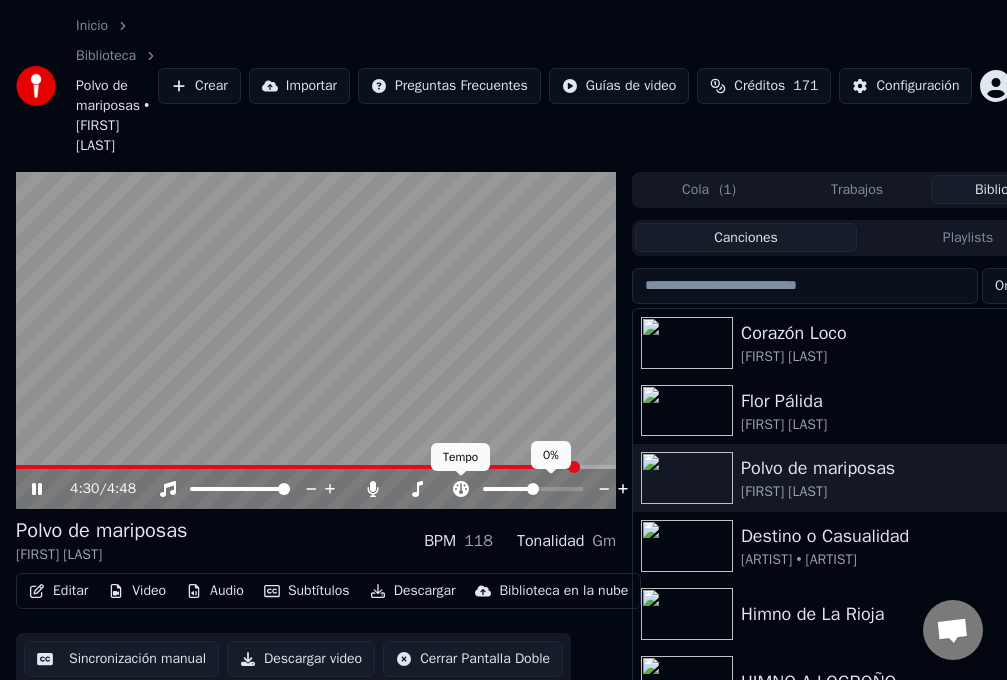click at bounding box center (461, 489) 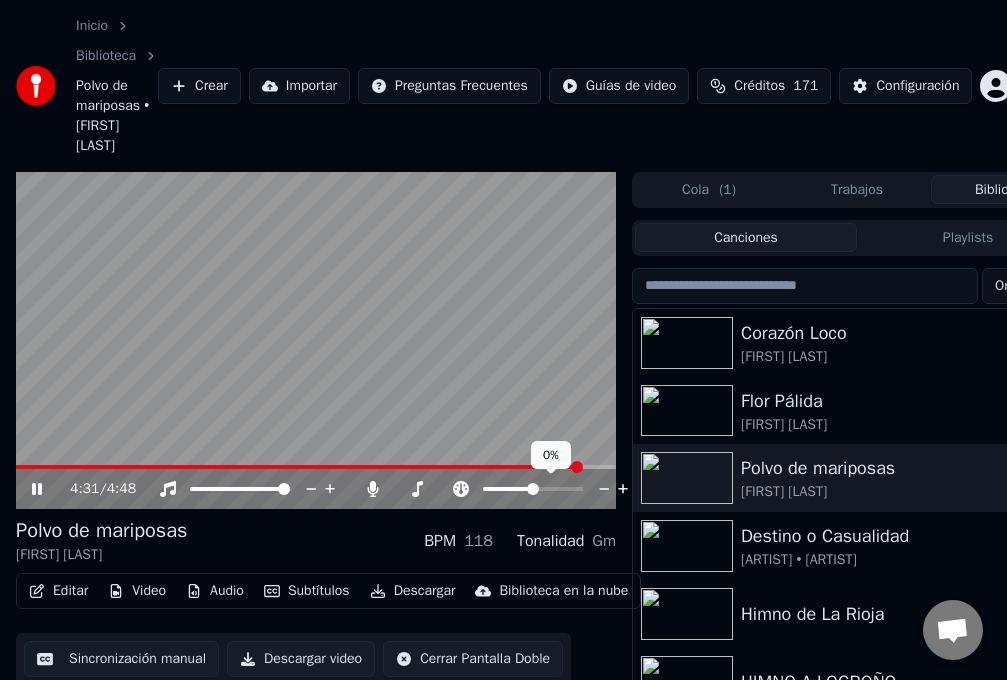 click at bounding box center [461, 489] 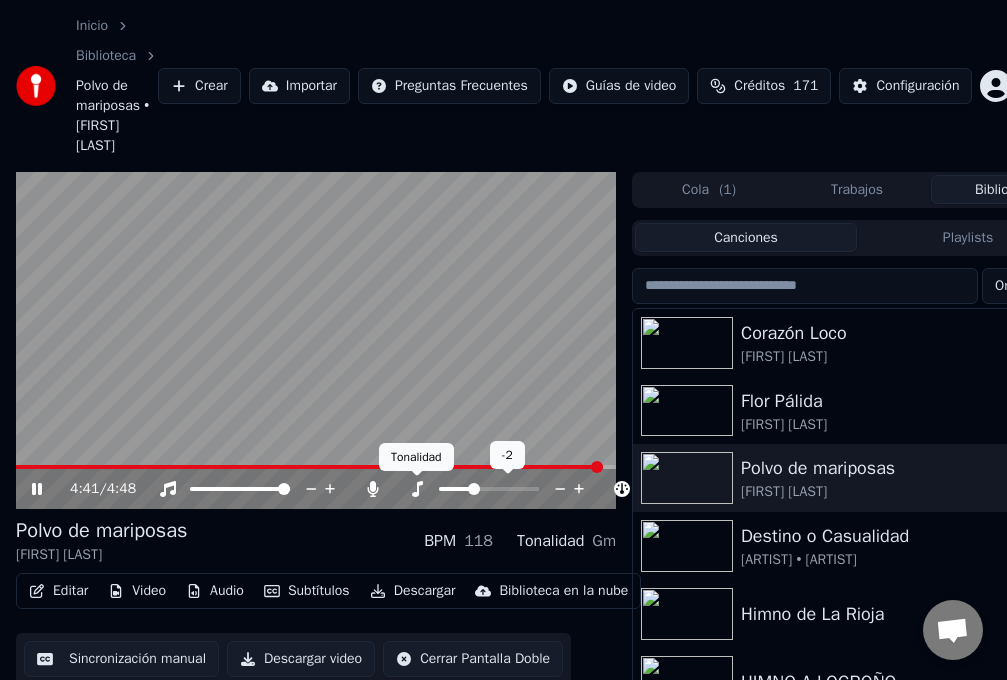 click at bounding box center (417, 489) 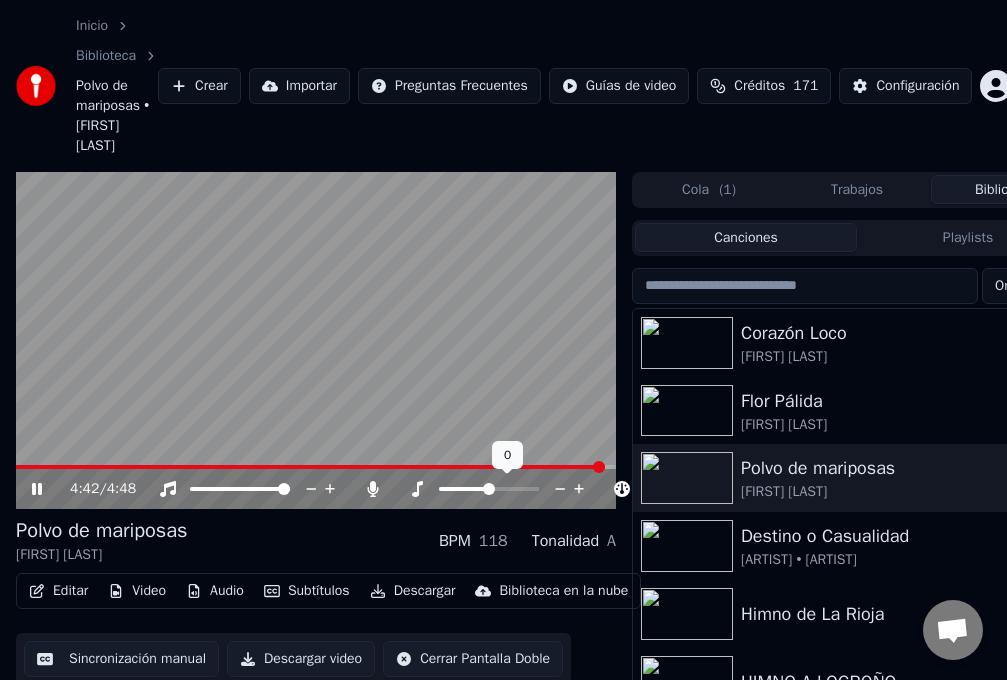 click at bounding box center [417, 489] 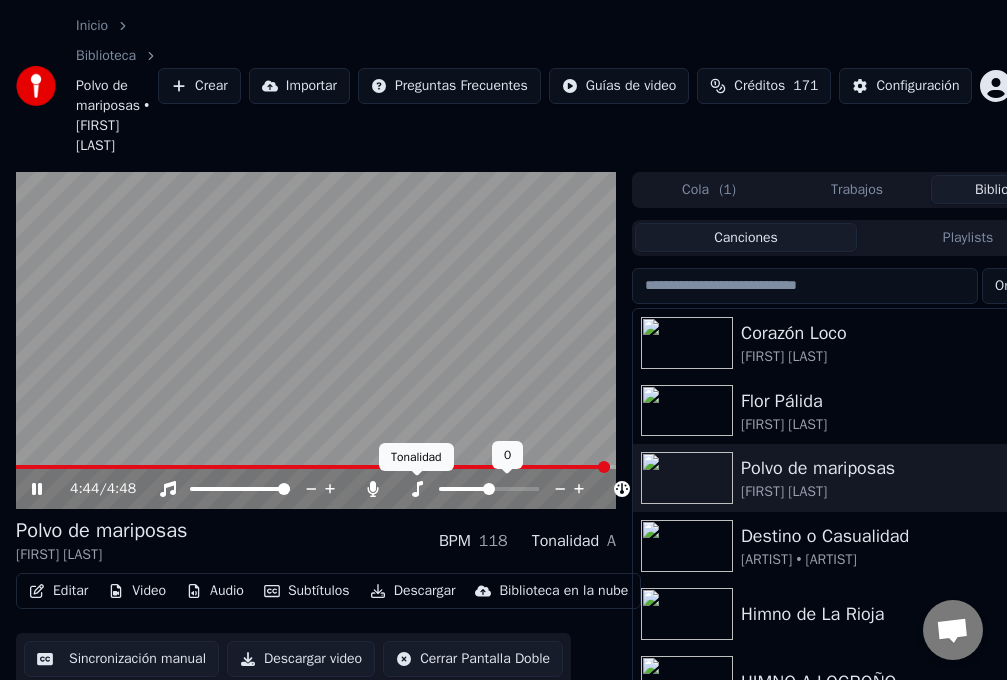 click at bounding box center (417, 489) 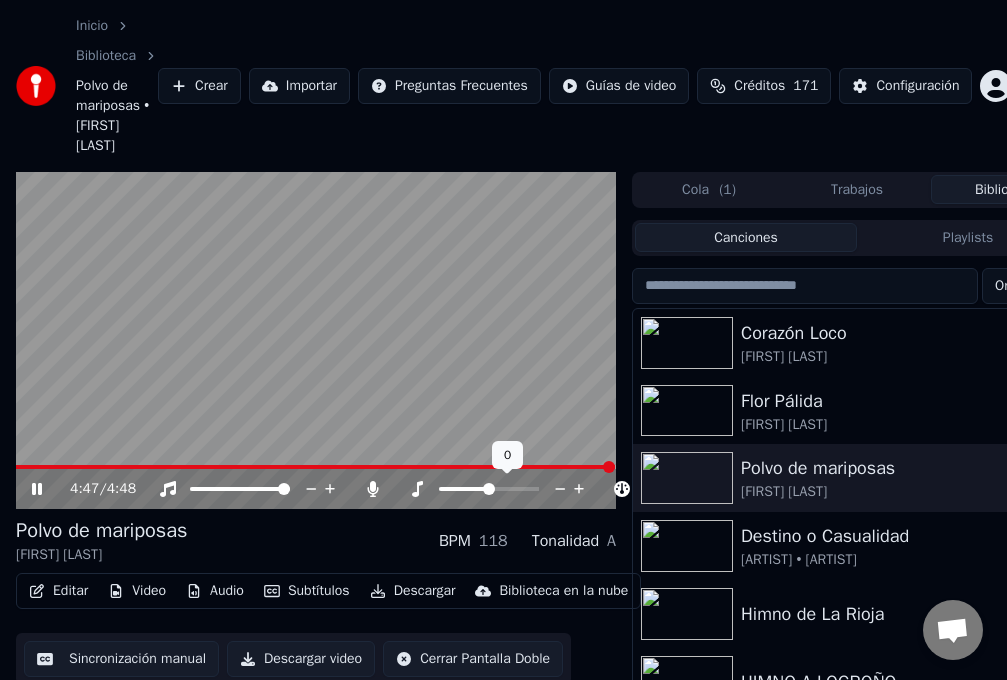 click at bounding box center (579, 490) 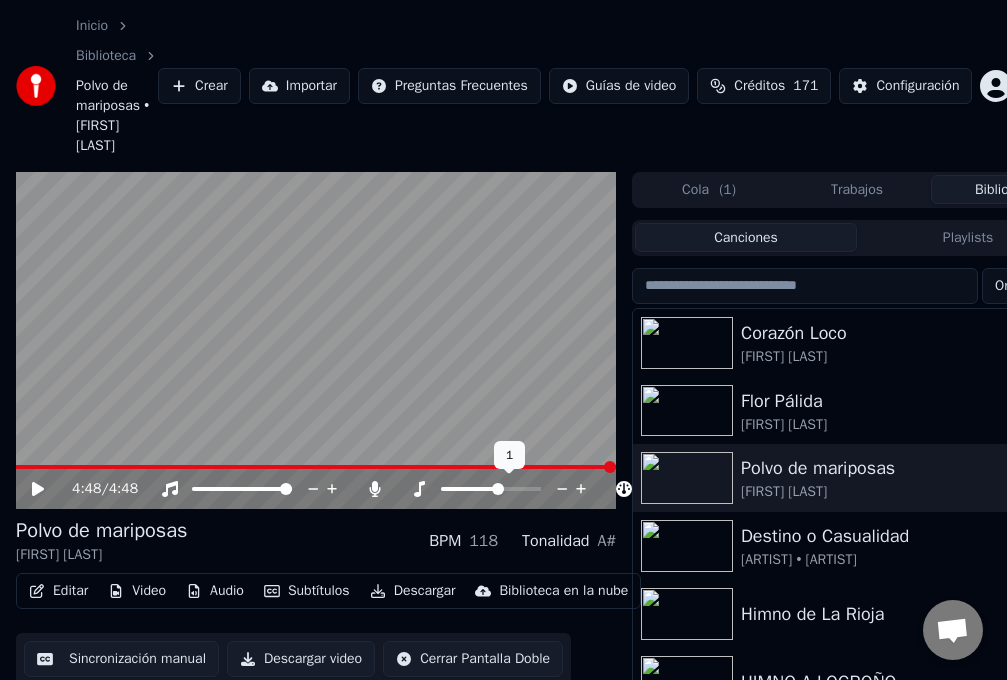 click at bounding box center (581, 489) 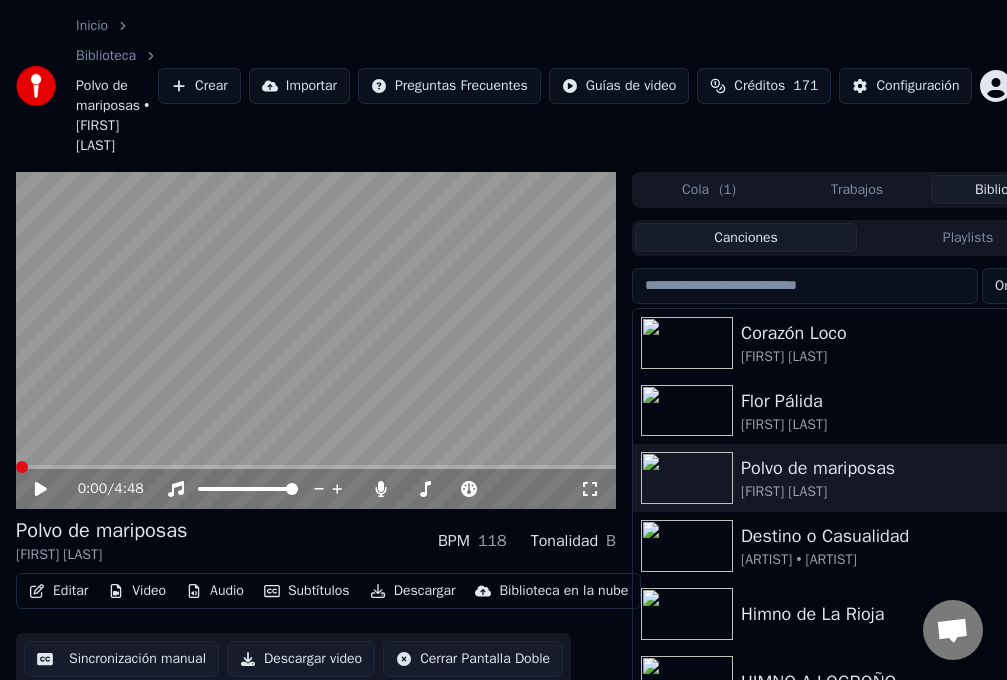 click at bounding box center (22, 467) 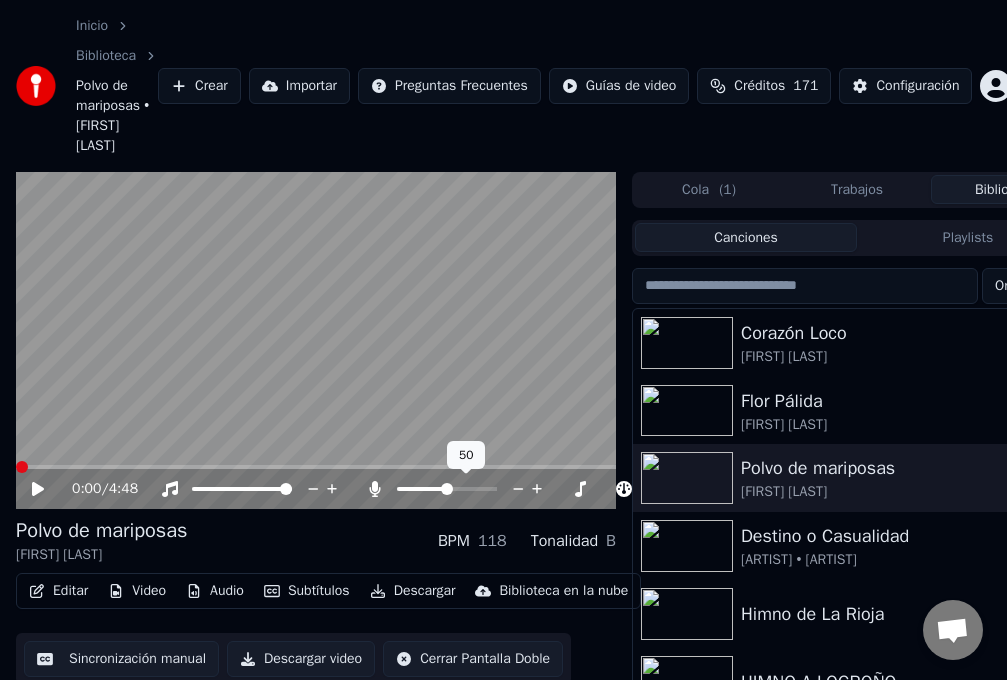 click at bounding box center (447, 489) 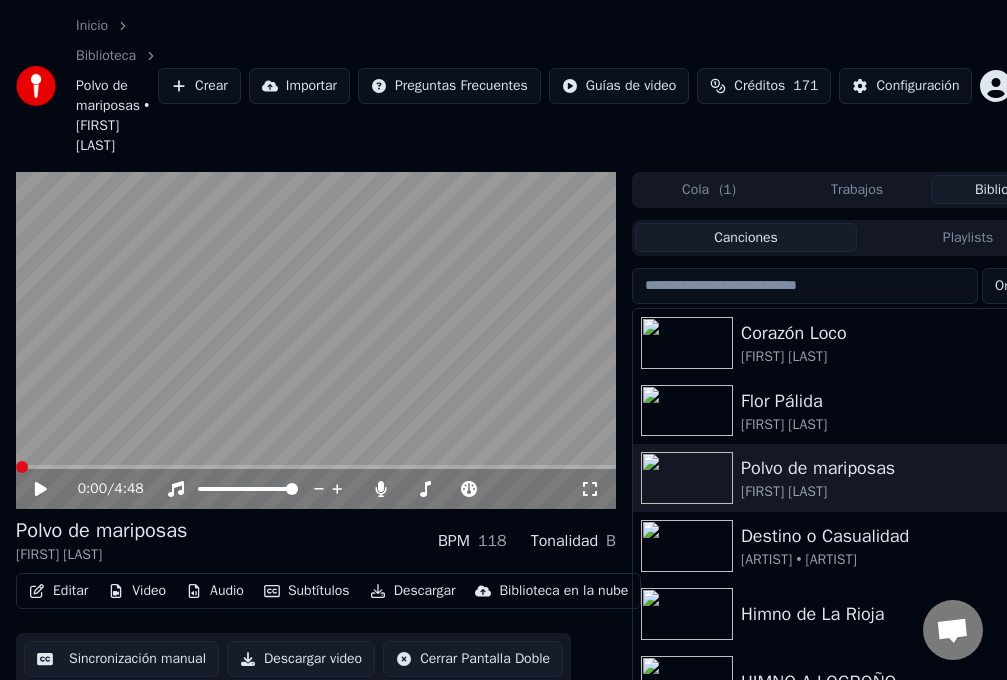 click at bounding box center [55, 489] 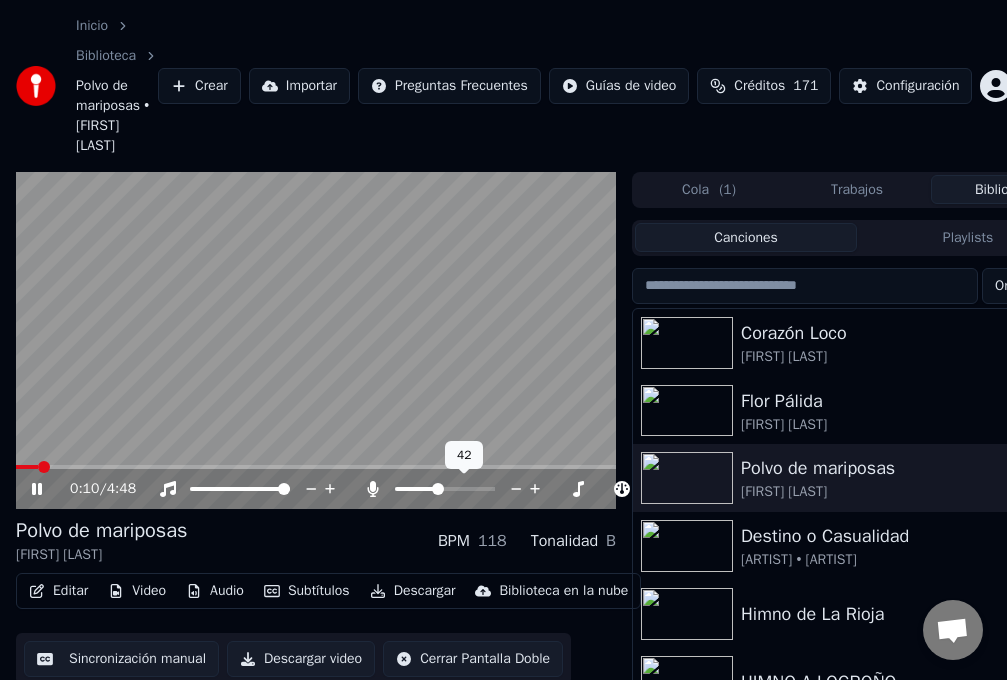 click at bounding box center (438, 489) 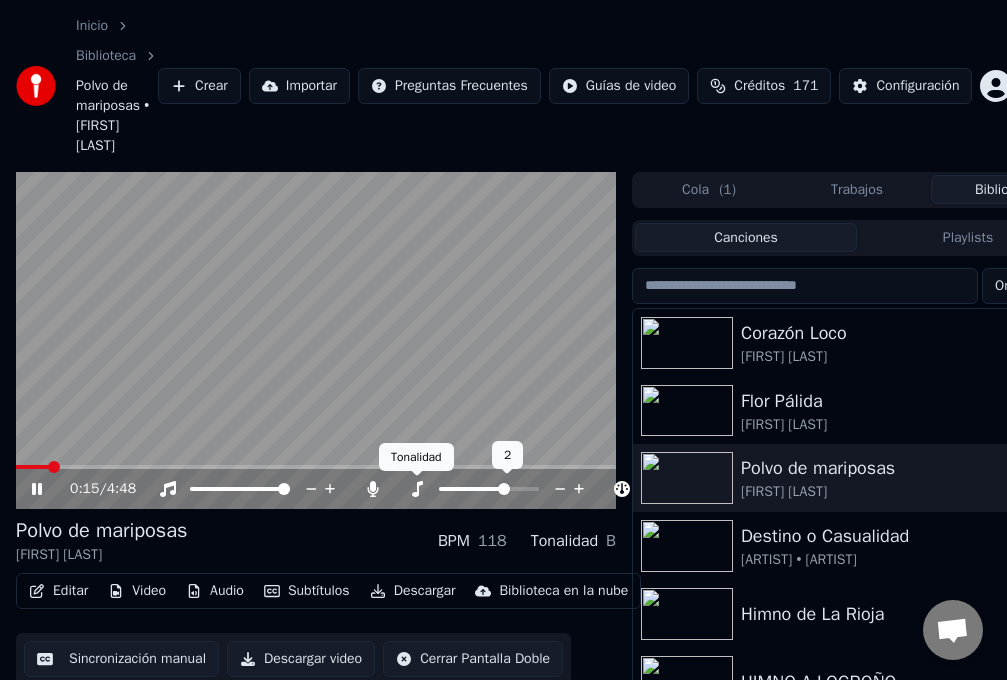 click at bounding box center (417, 489) 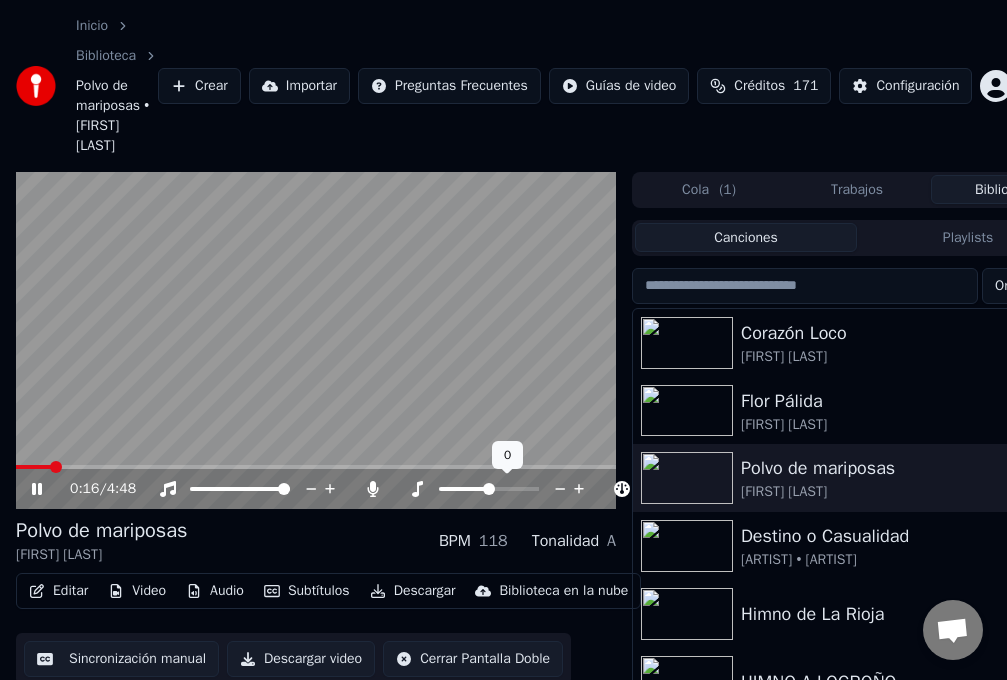 click at bounding box center [417, 489] 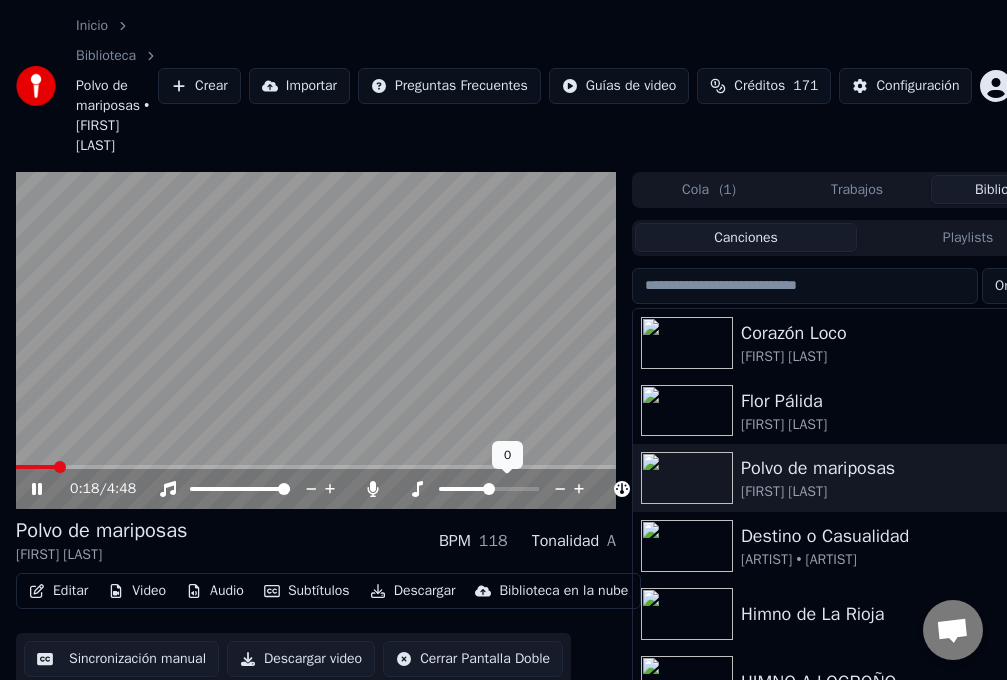 click at bounding box center (560, 490) 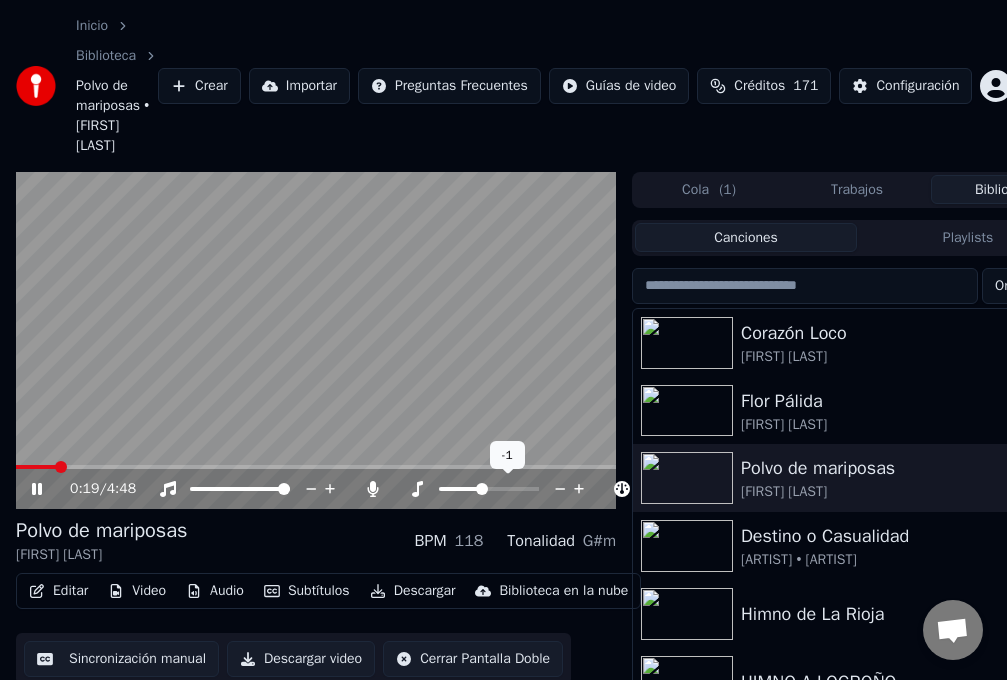 click at bounding box center (560, 490) 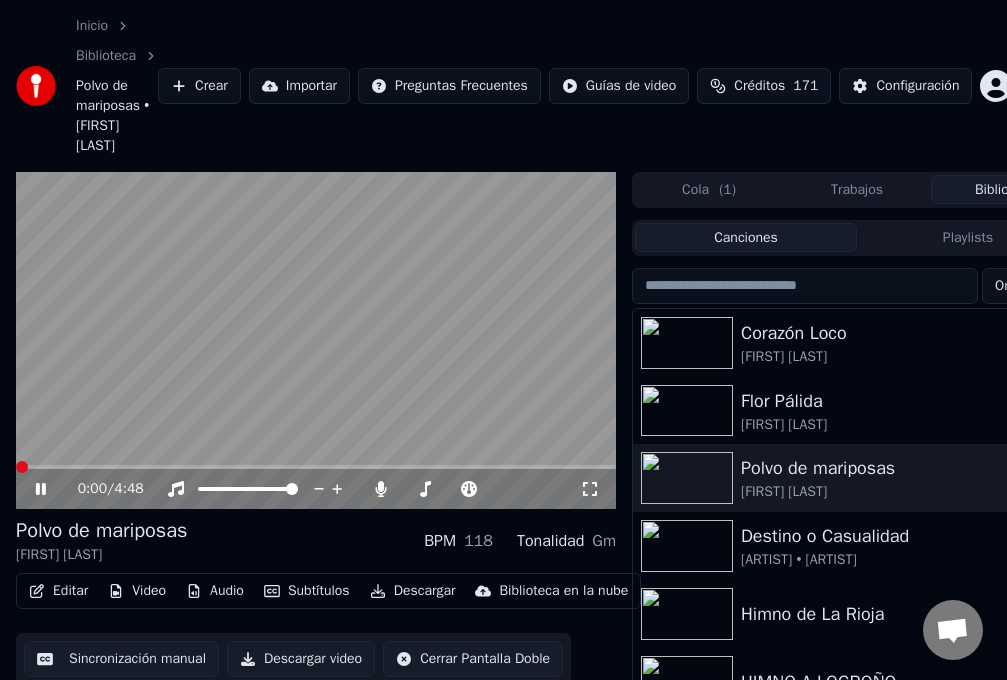 click at bounding box center (22, 467) 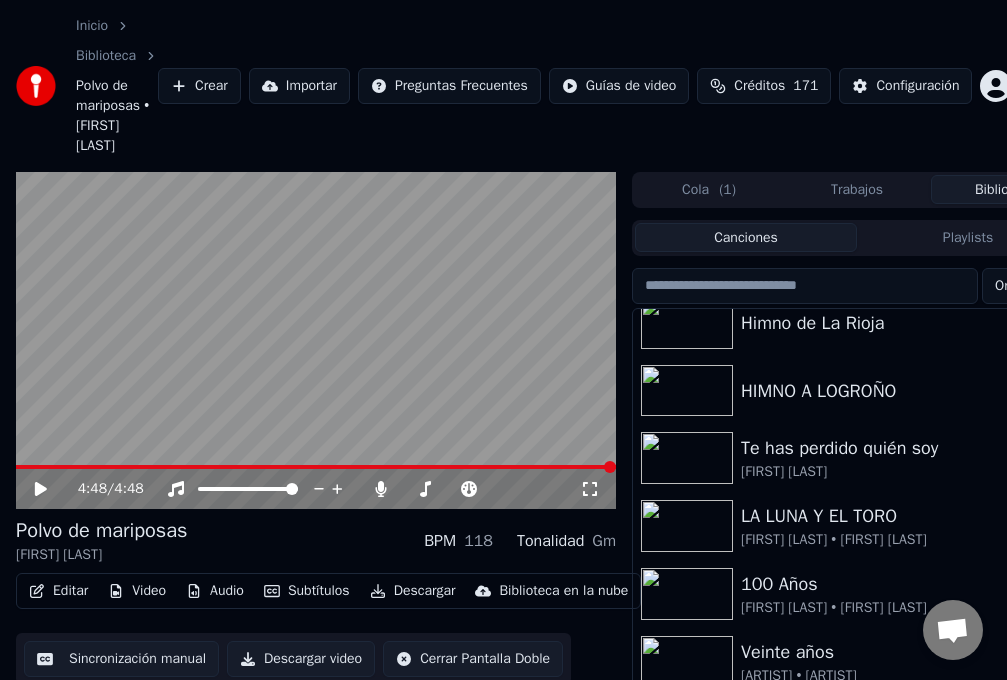 scroll, scrollTop: 293, scrollLeft: 0, axis: vertical 